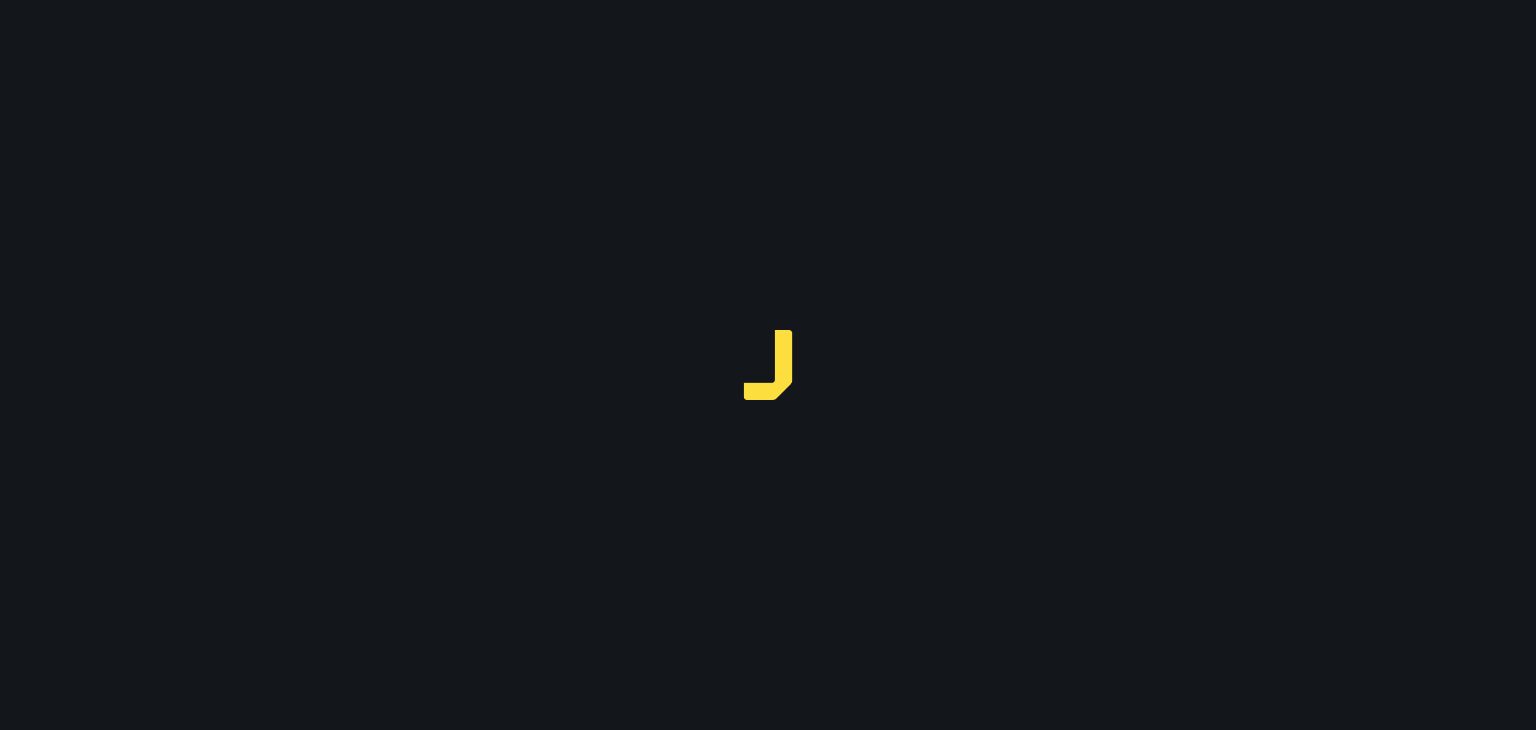 scroll, scrollTop: 0, scrollLeft: 0, axis: both 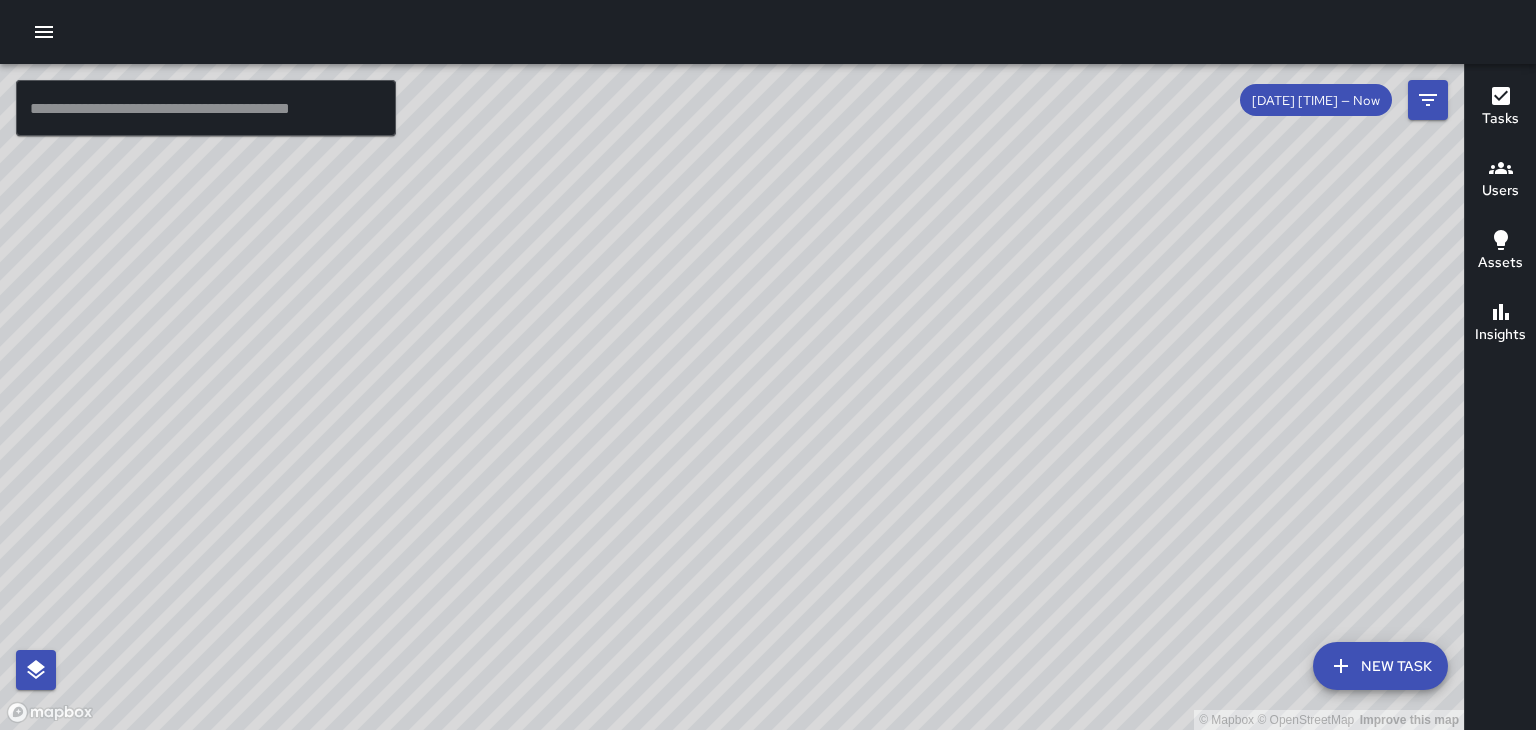 click on "© Mapbox   © OpenStreetMap   Improve this map" at bounding box center (732, 397) 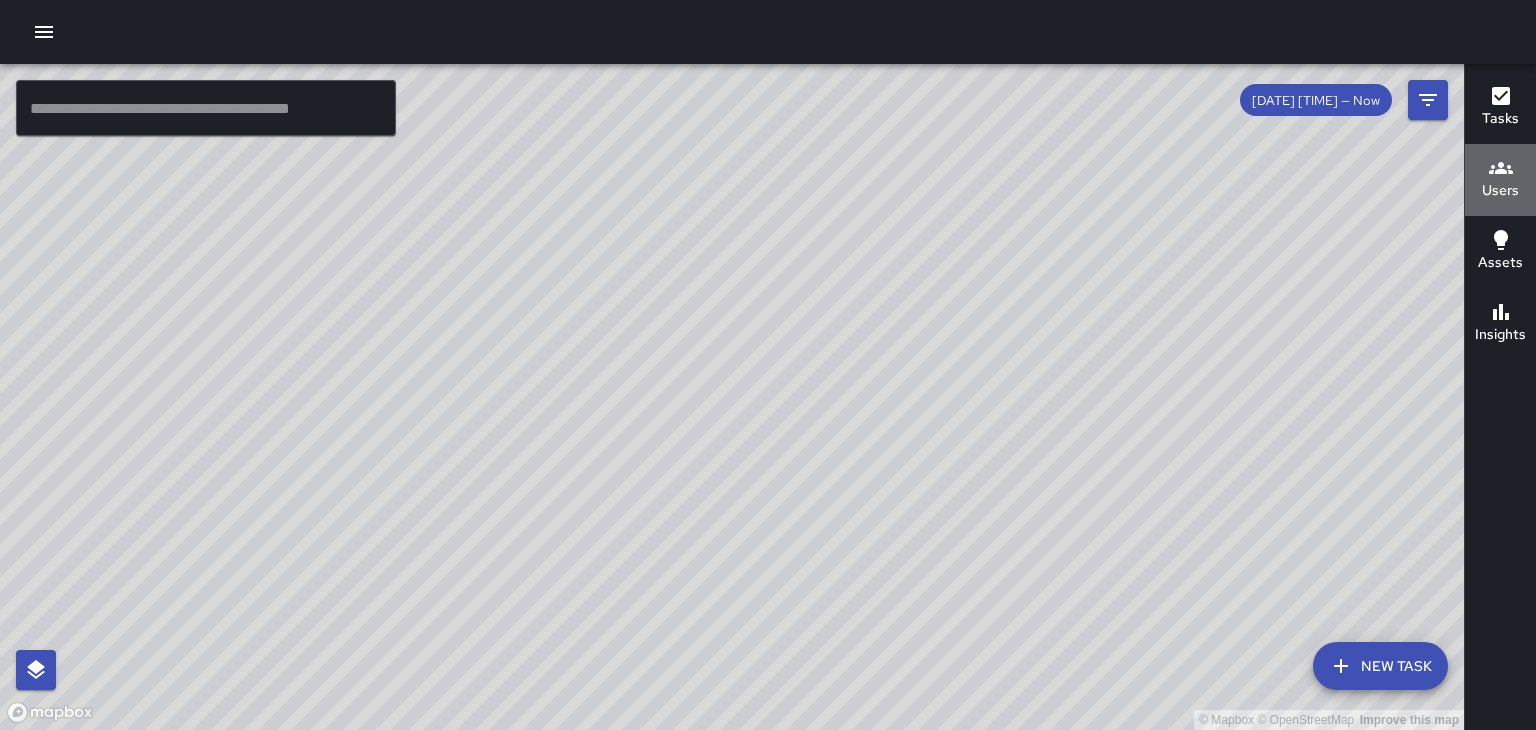 click 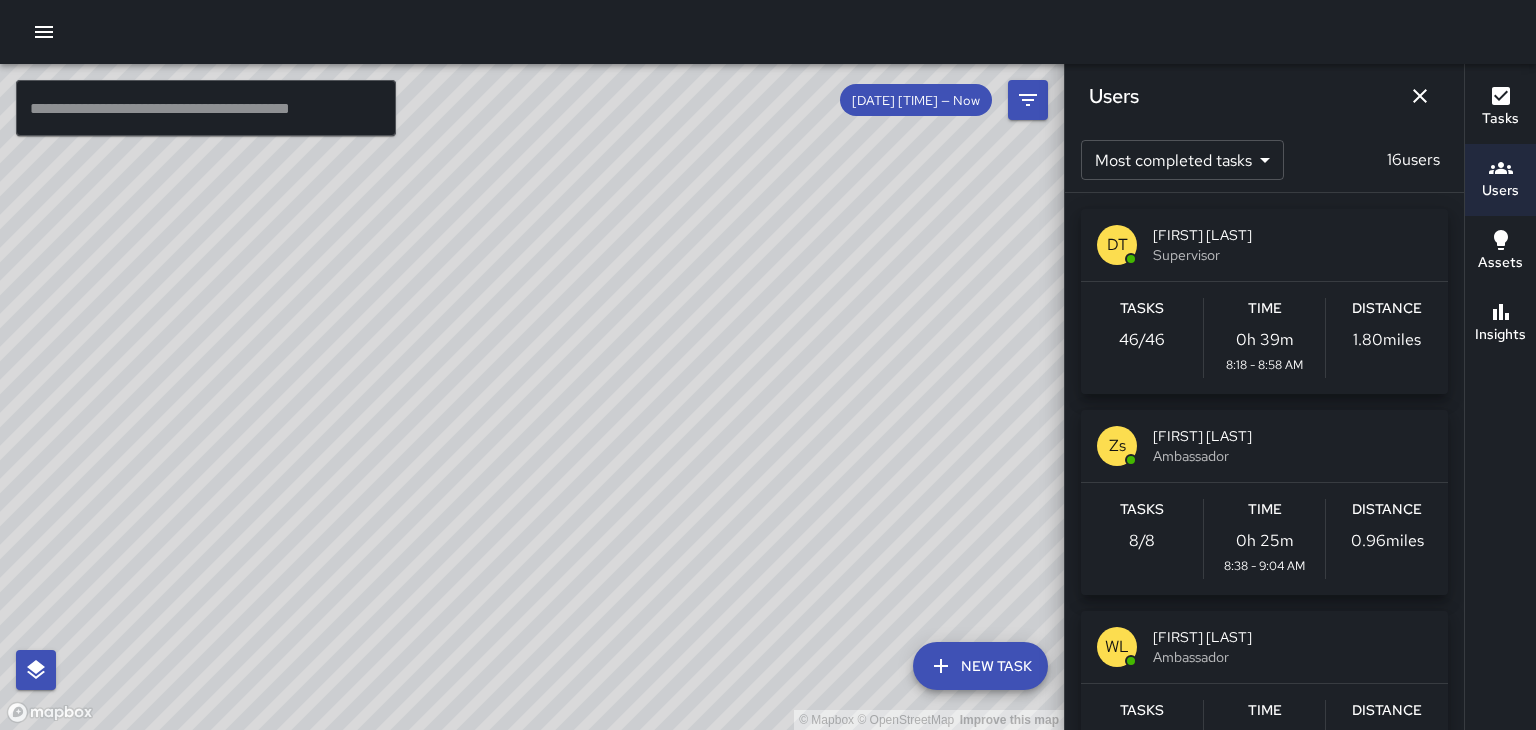 click 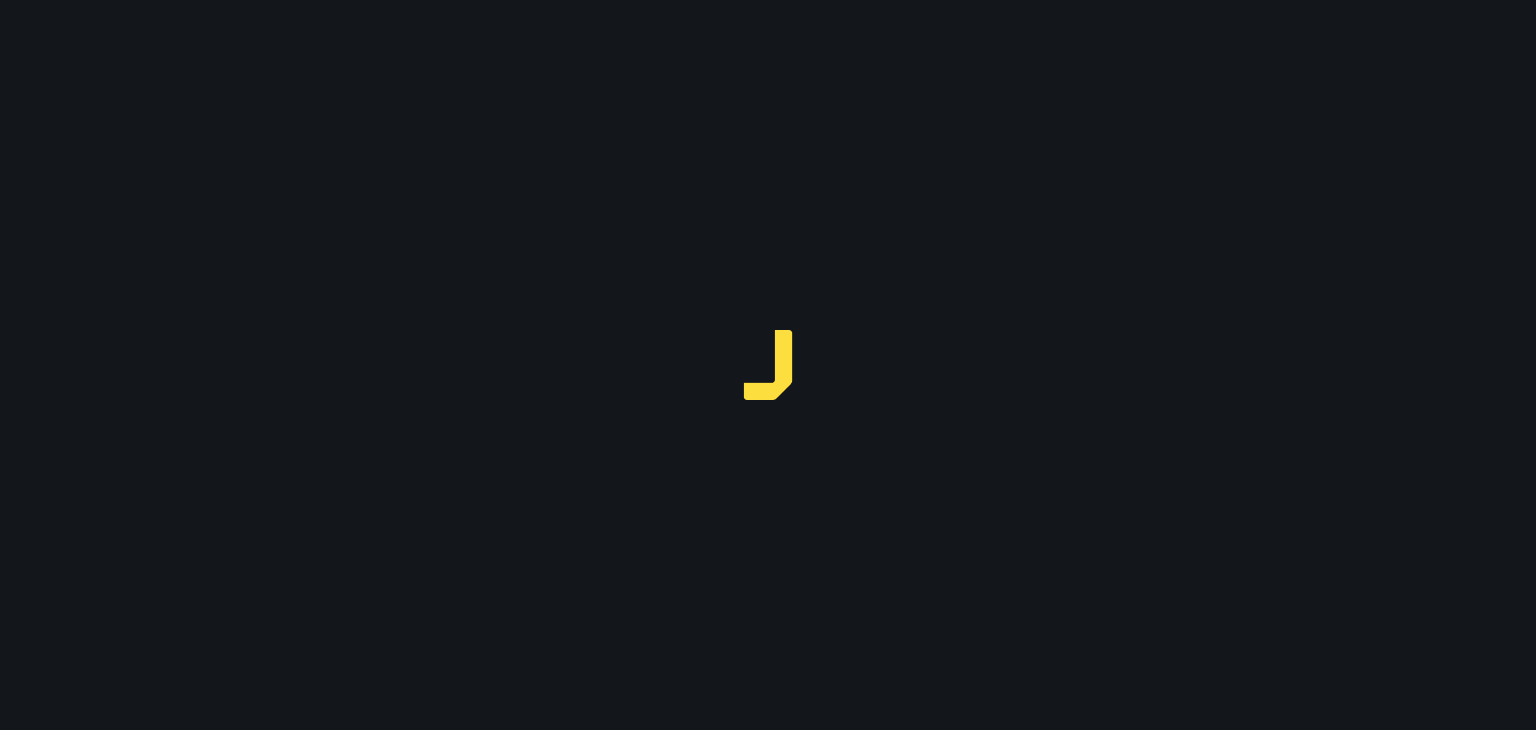 scroll, scrollTop: 0, scrollLeft: 0, axis: both 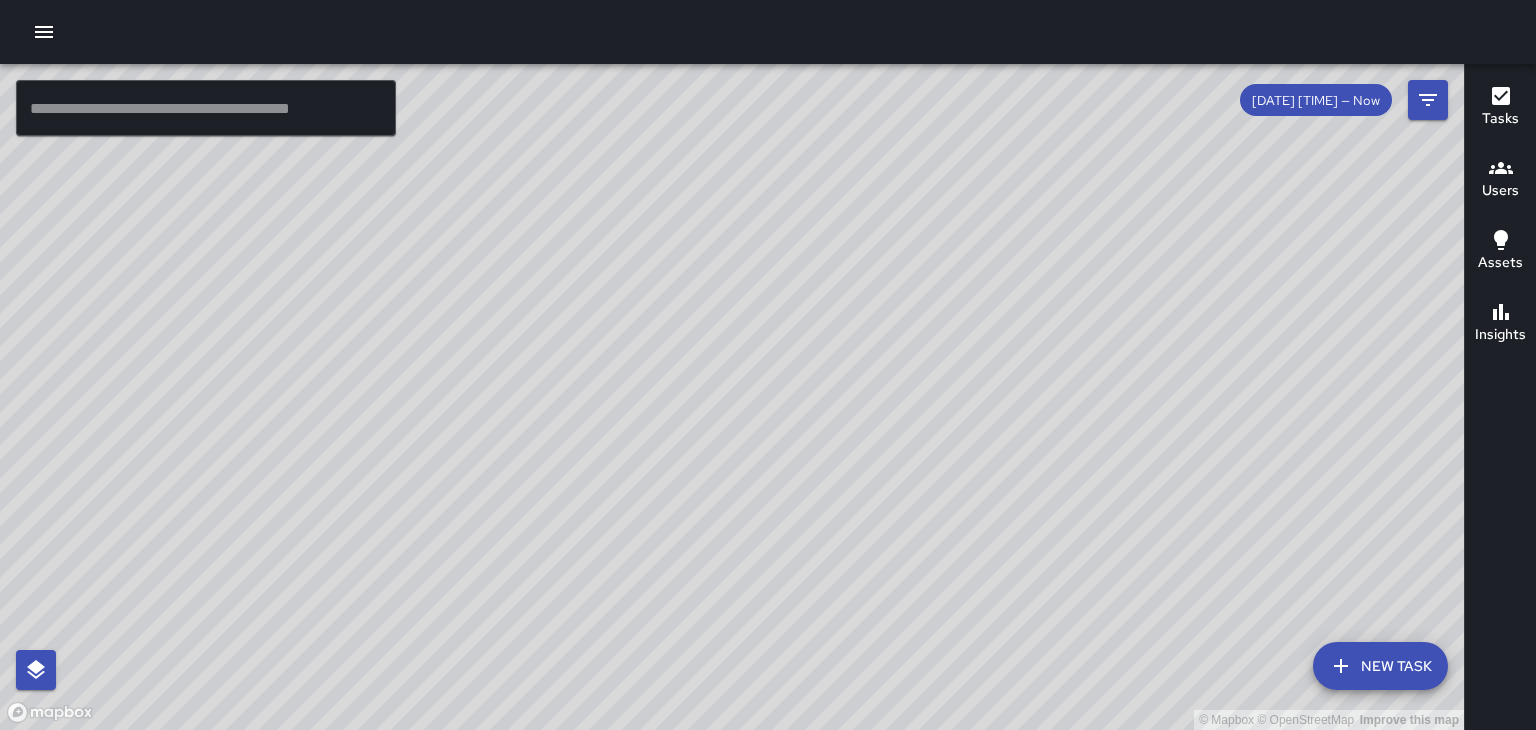 click 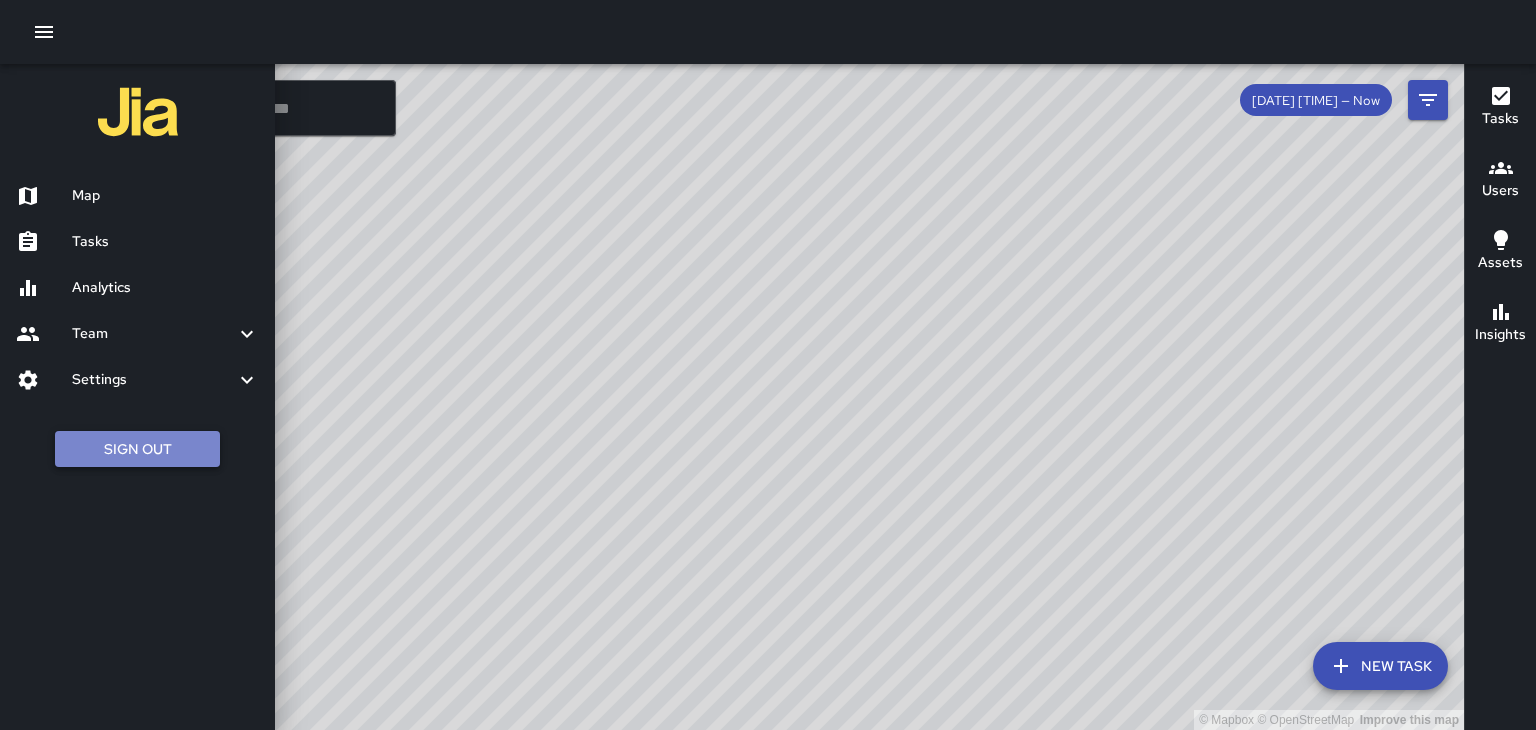click on "Sign Out" at bounding box center [137, 449] 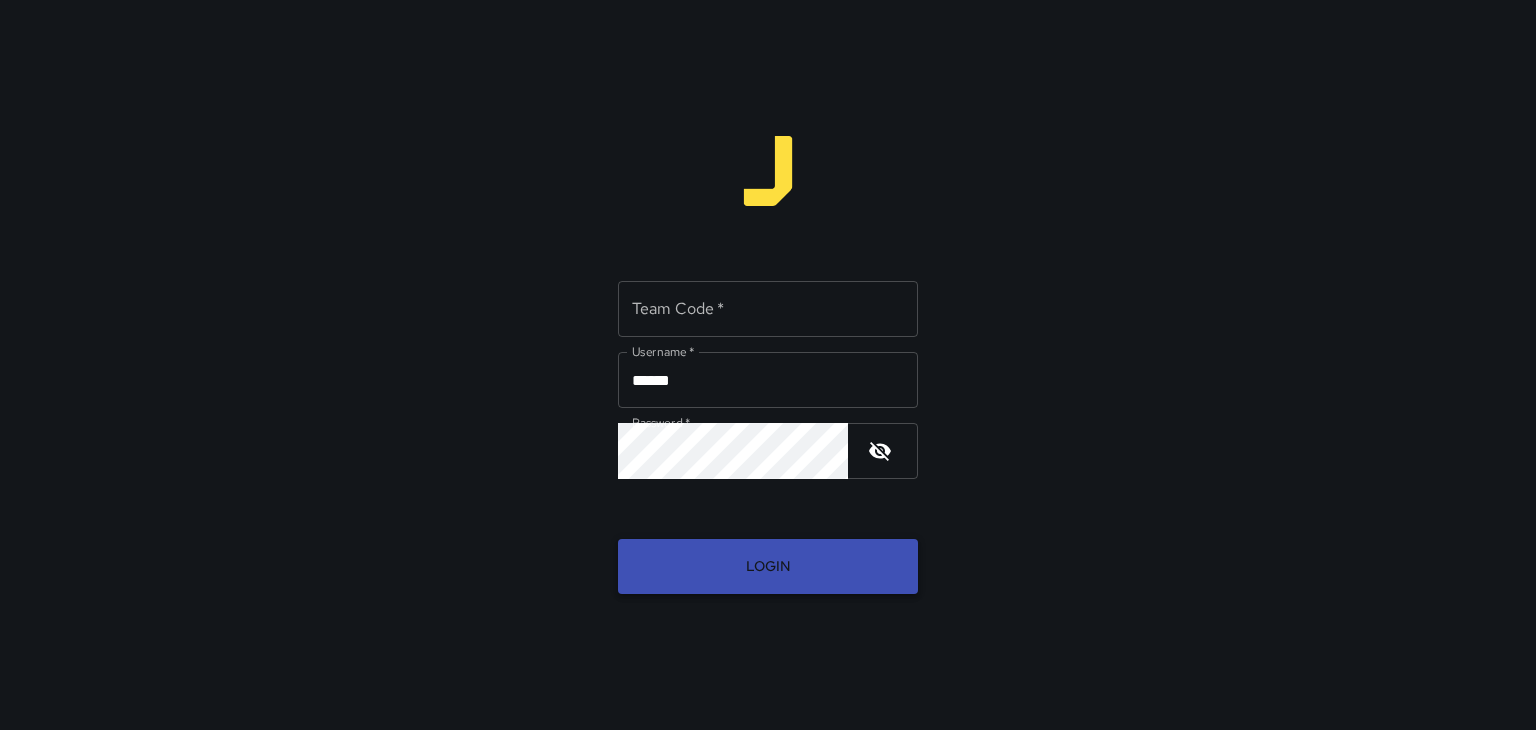 click on "Login" at bounding box center (768, 566) 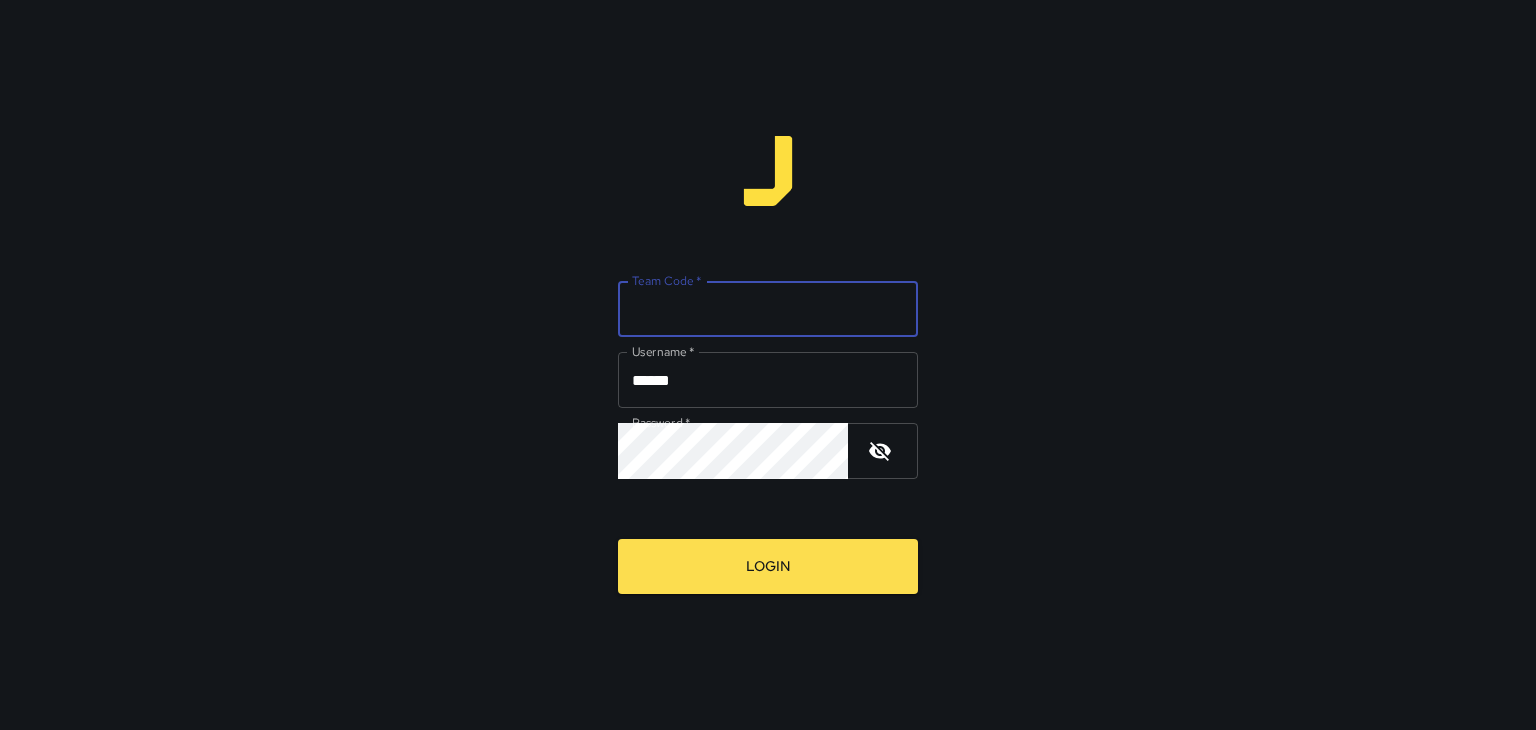 click on "Team Code   *" at bounding box center [768, 309] 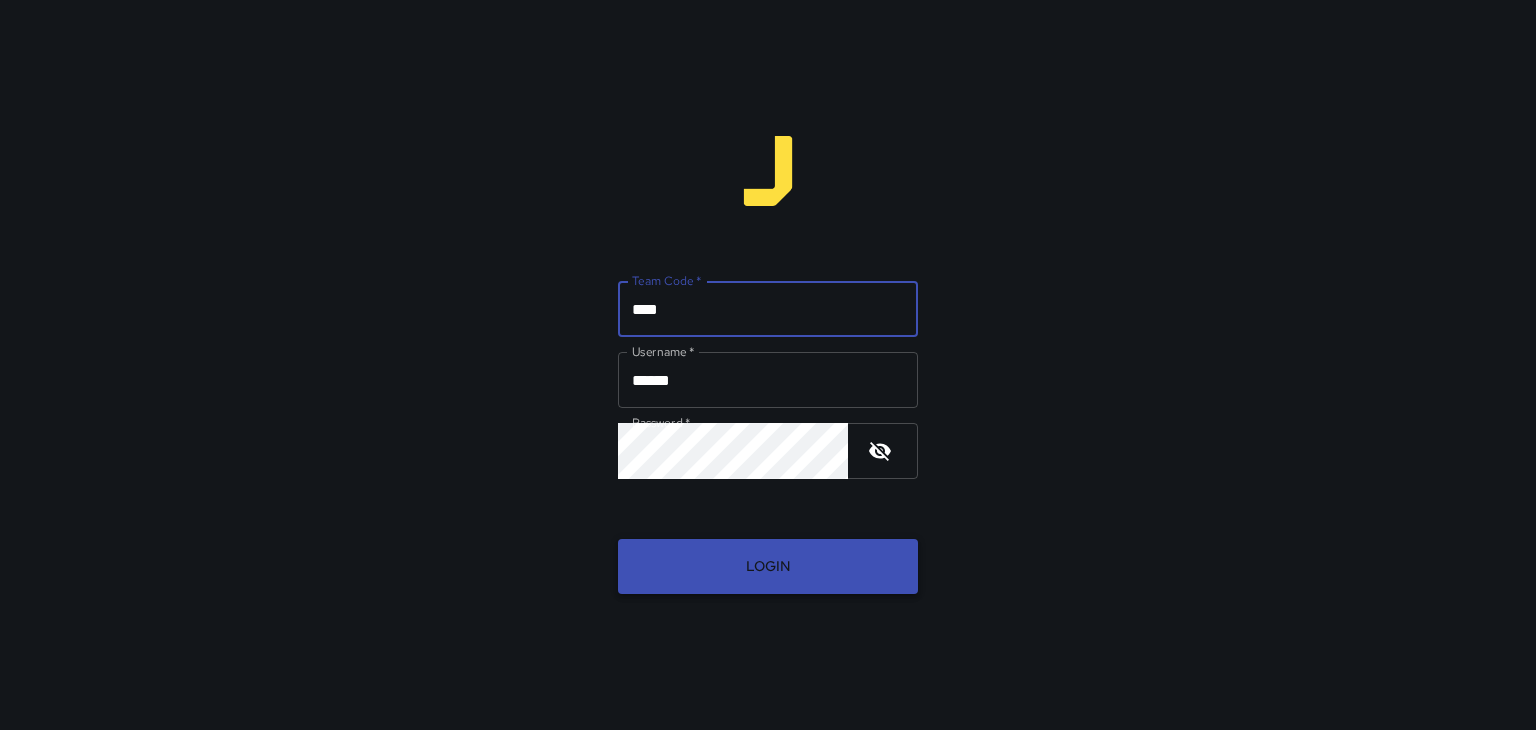 type on "****" 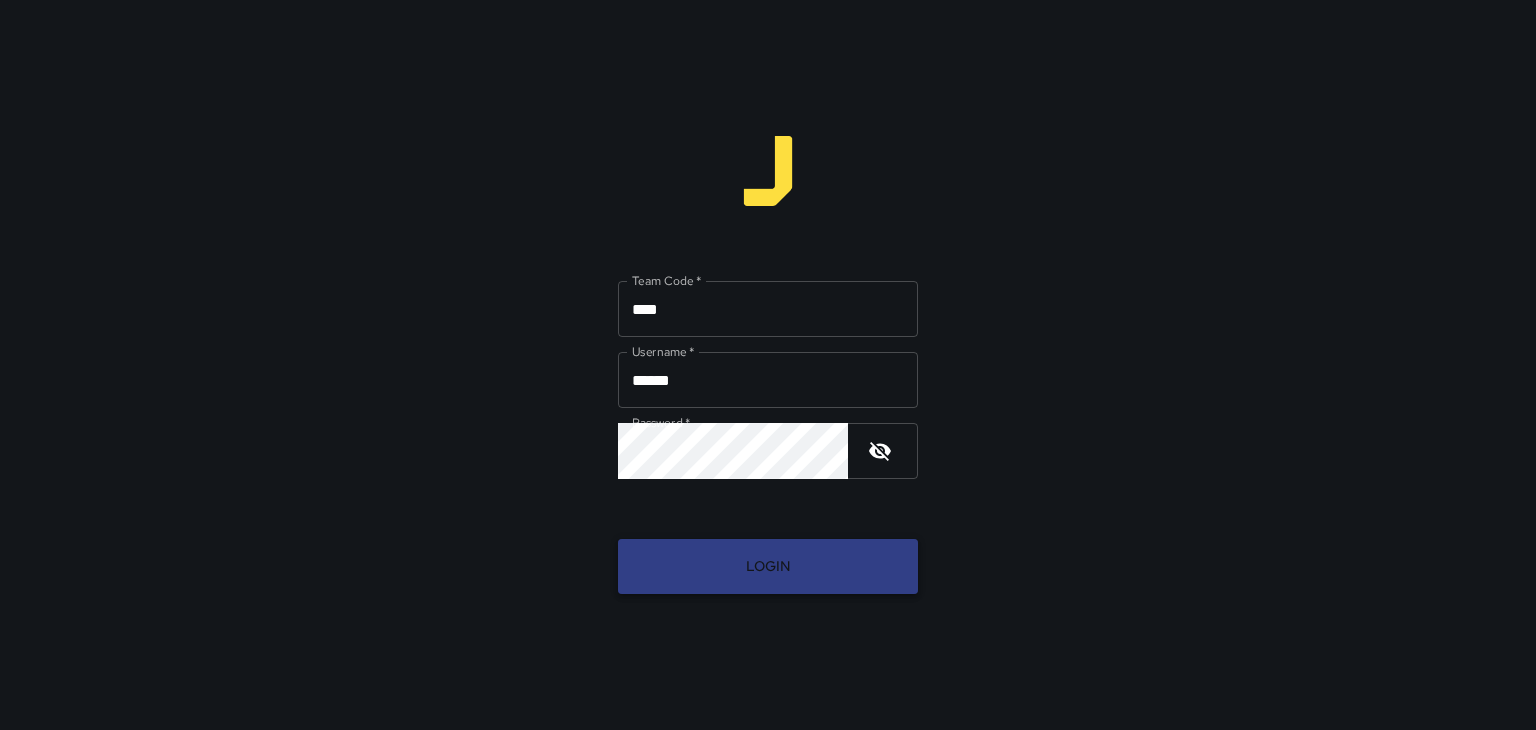 click on "Login" at bounding box center (768, 566) 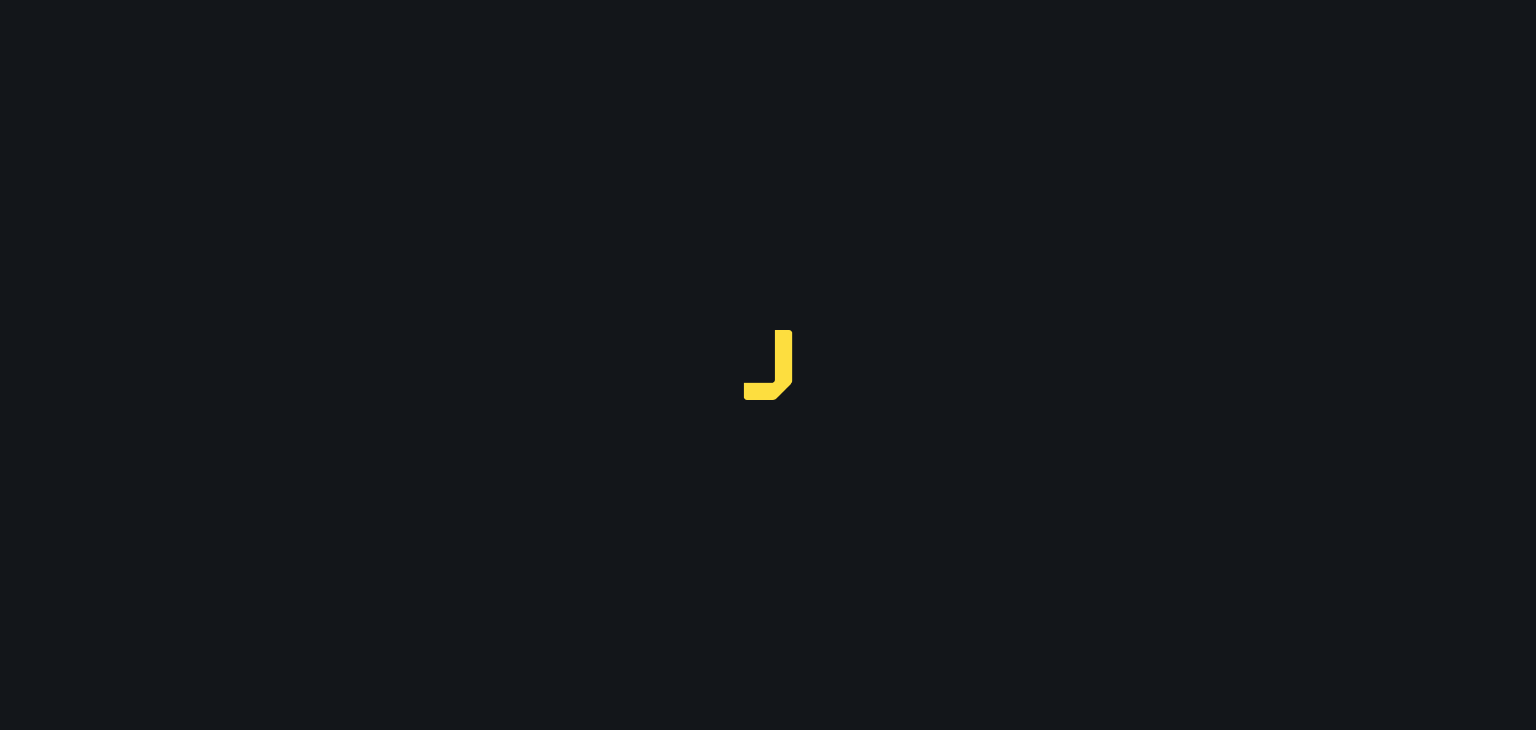 scroll, scrollTop: 0, scrollLeft: 0, axis: both 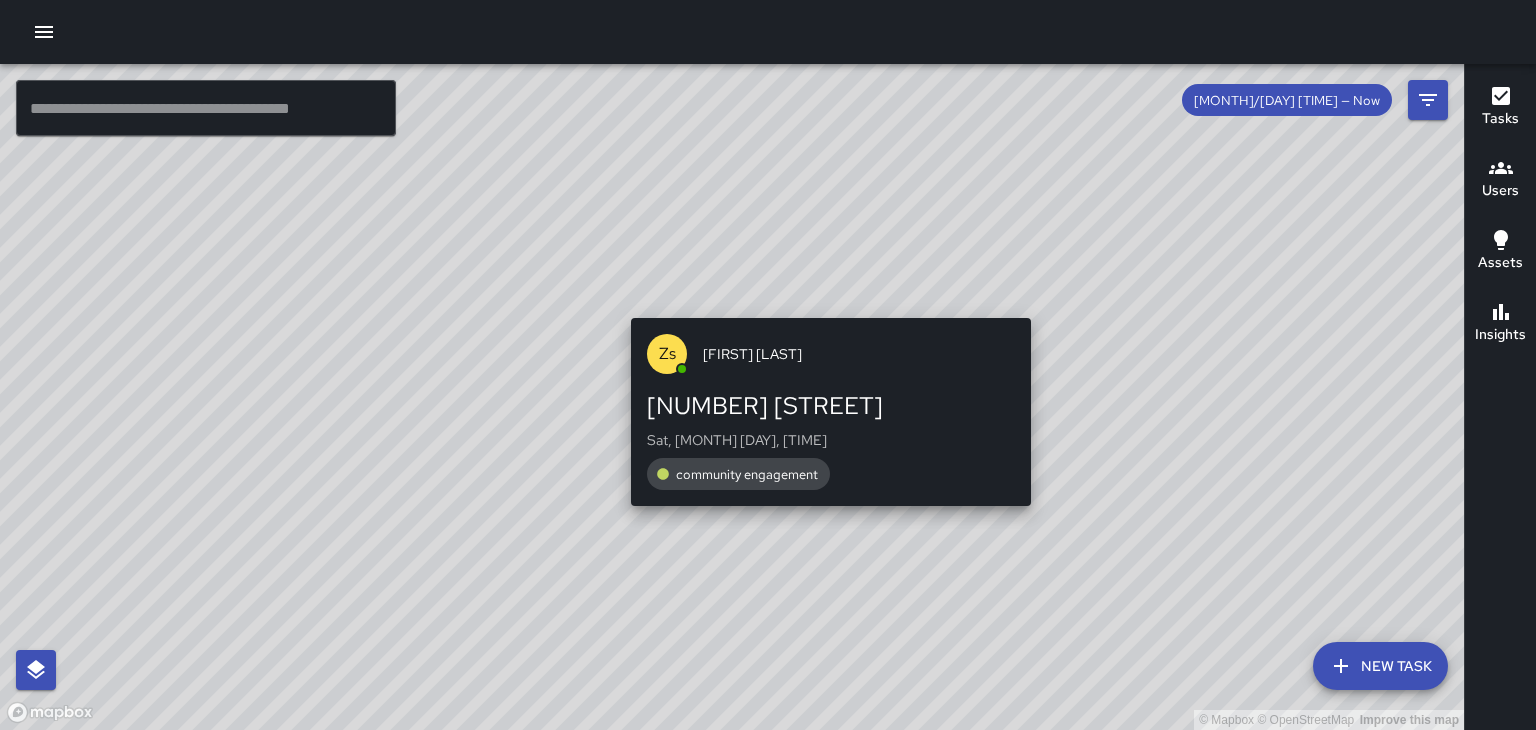 click on "© Mapbox   © OpenStreetMap   Improve this map Zs Zach stamey 25 Patton Avenue Sat, Aug 2, 8:53 AM community engagement" at bounding box center [732, 397] 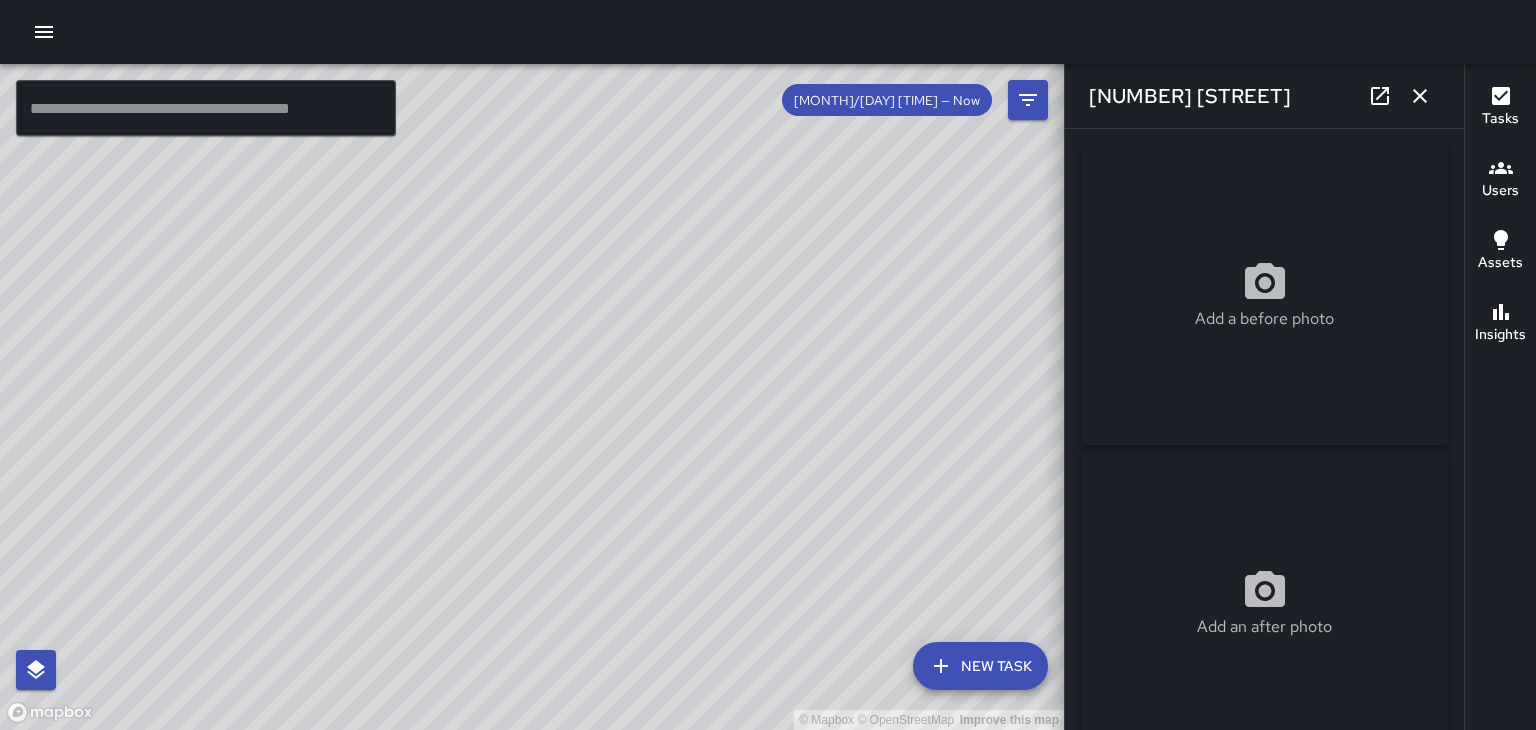click 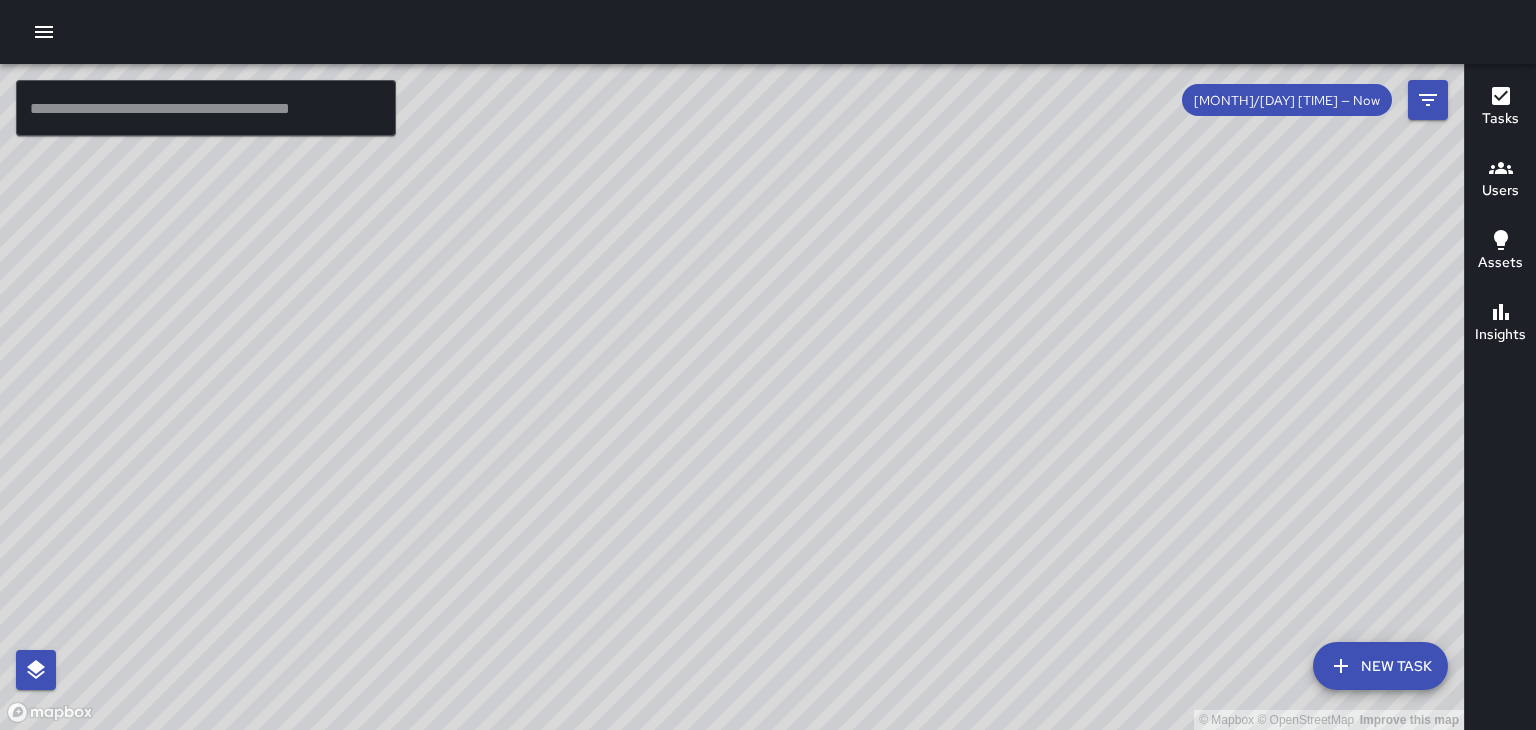 click on "© Mapbox   © OpenStreetMap   Improve this map" at bounding box center [732, 397] 